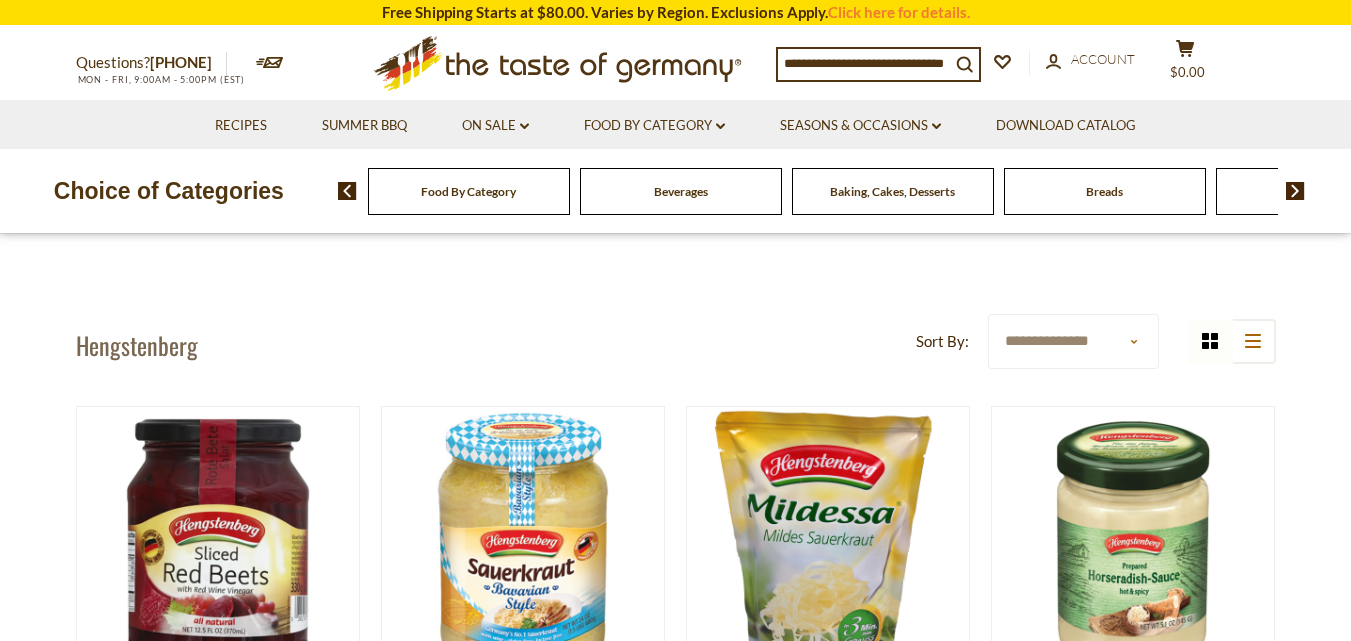 scroll, scrollTop: 0, scrollLeft: 0, axis: both 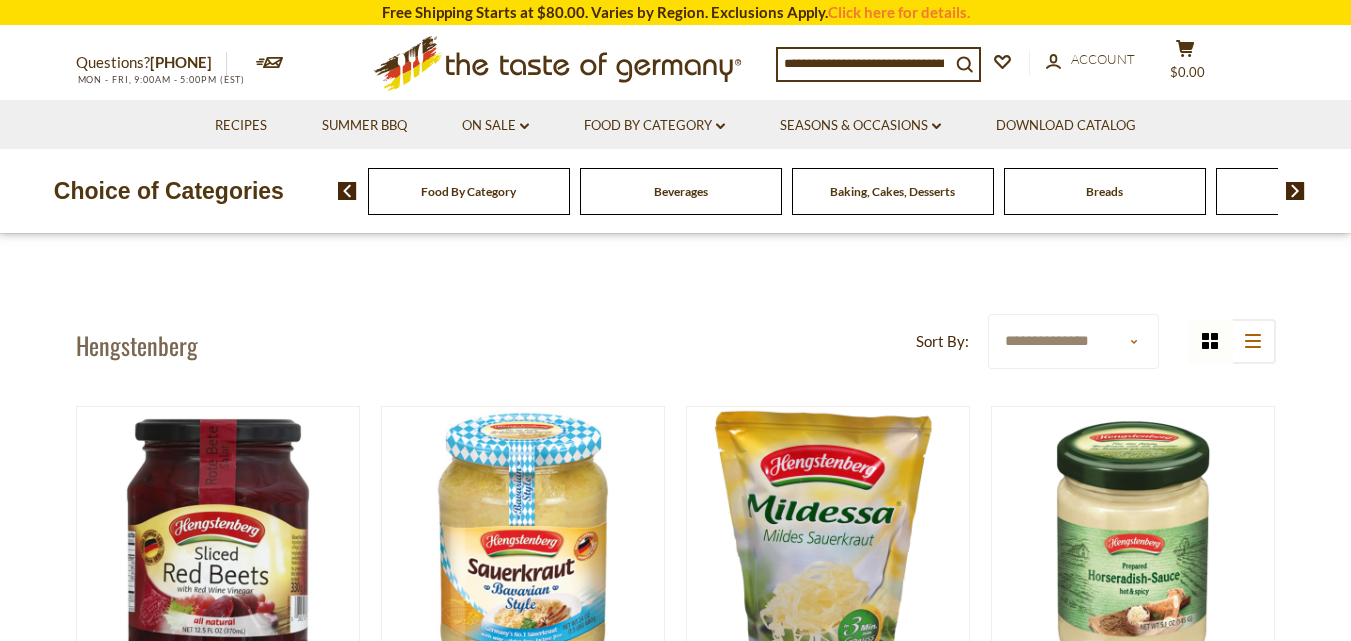 click on "Food By Category" at bounding box center (469, 191) 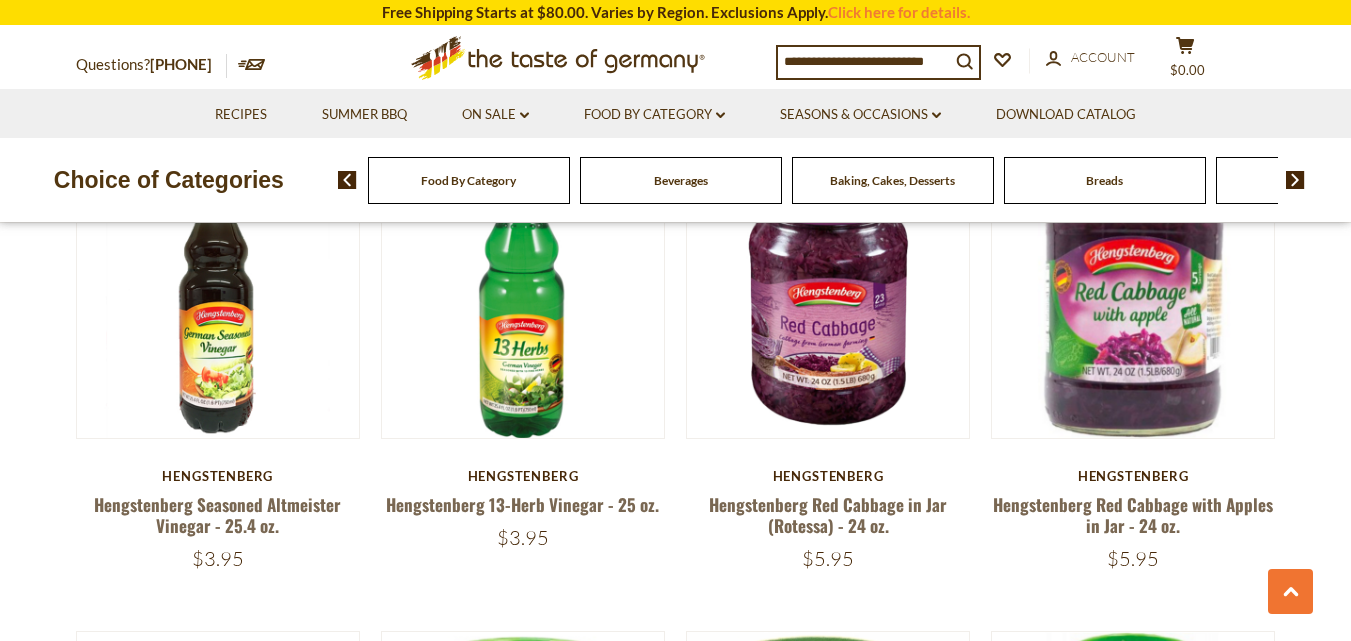 scroll, scrollTop: 749, scrollLeft: 0, axis: vertical 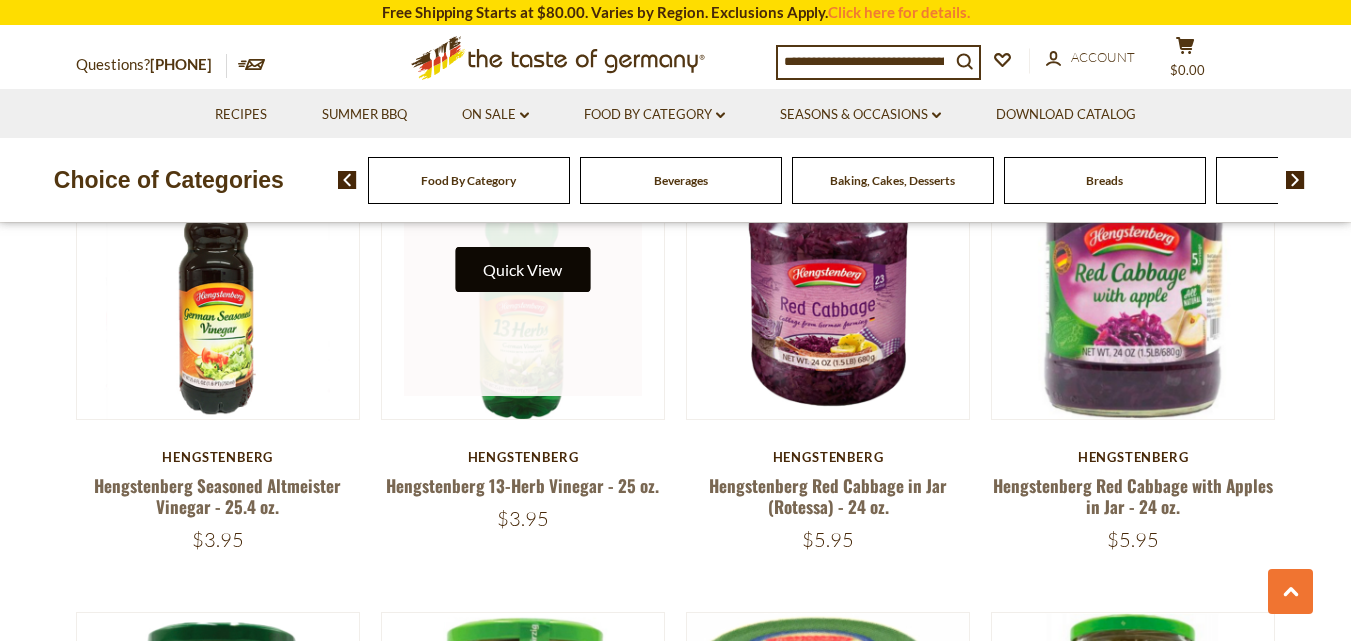 click on "Quick View" at bounding box center [522, 269] 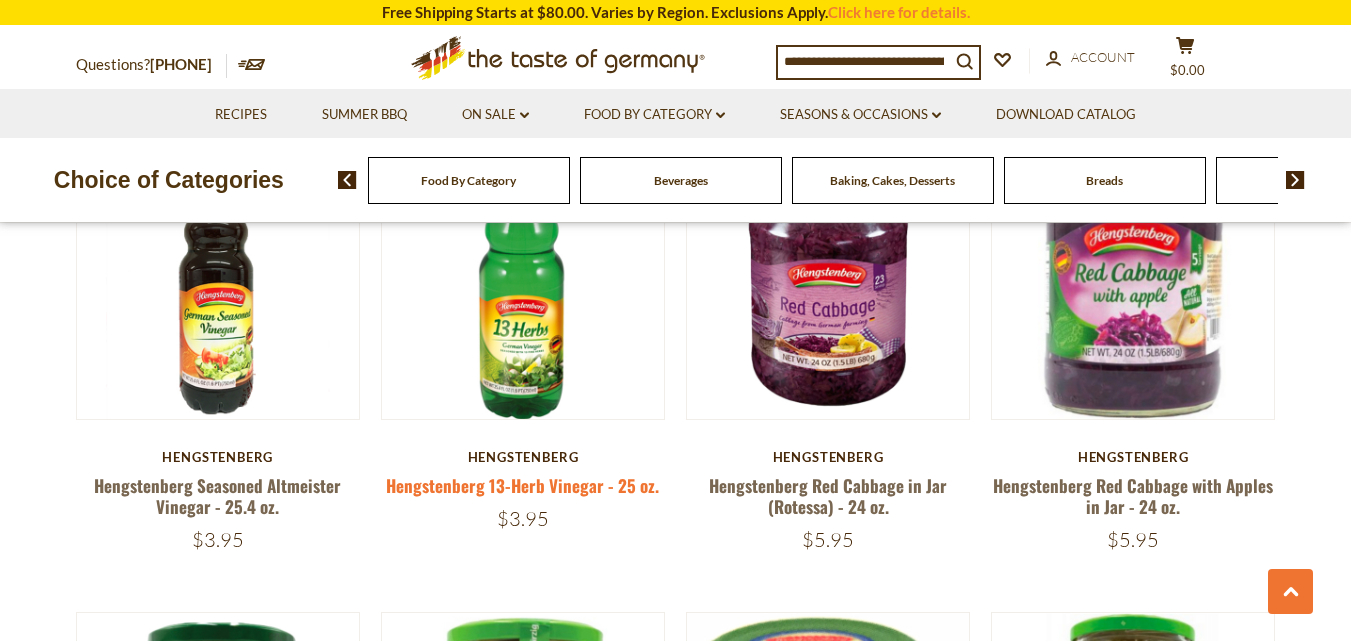 click on "Hengstenberg 13-Herb Vinegar - 25 oz." at bounding box center [522, 485] 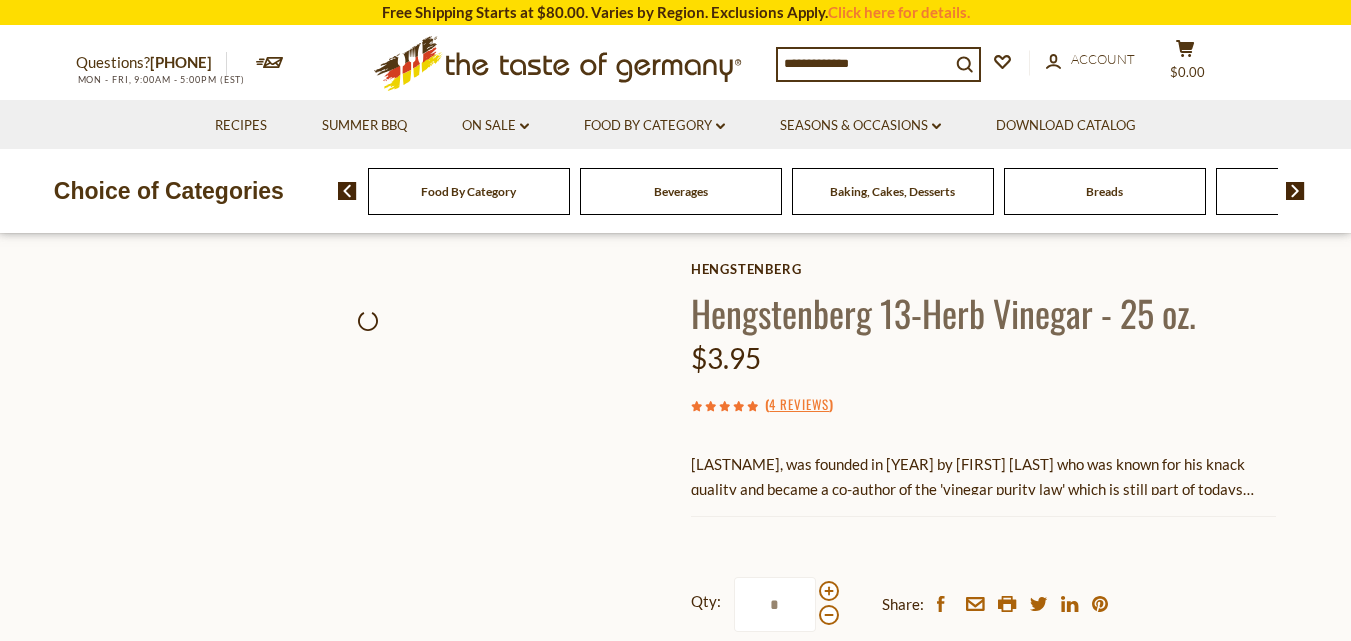 scroll, scrollTop: 0, scrollLeft: 0, axis: both 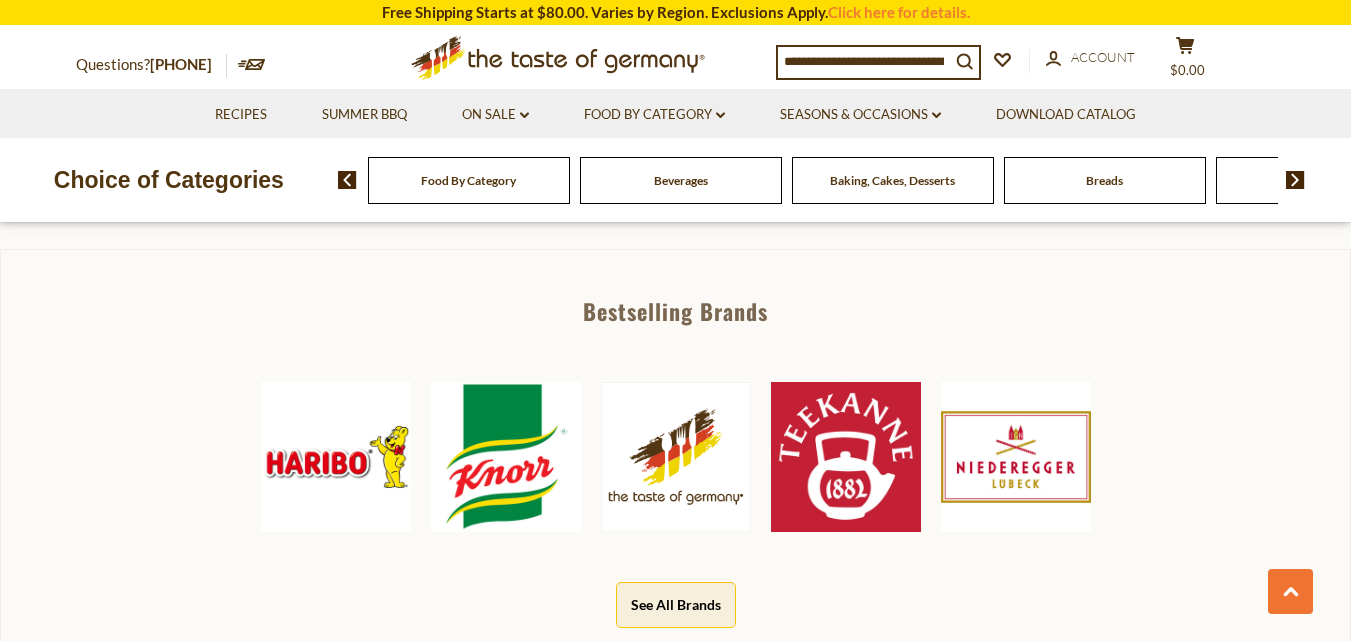 drag, startPoint x: 1358, startPoint y: 55, endPoint x: 1356, endPoint y: 170, distance: 115.01739 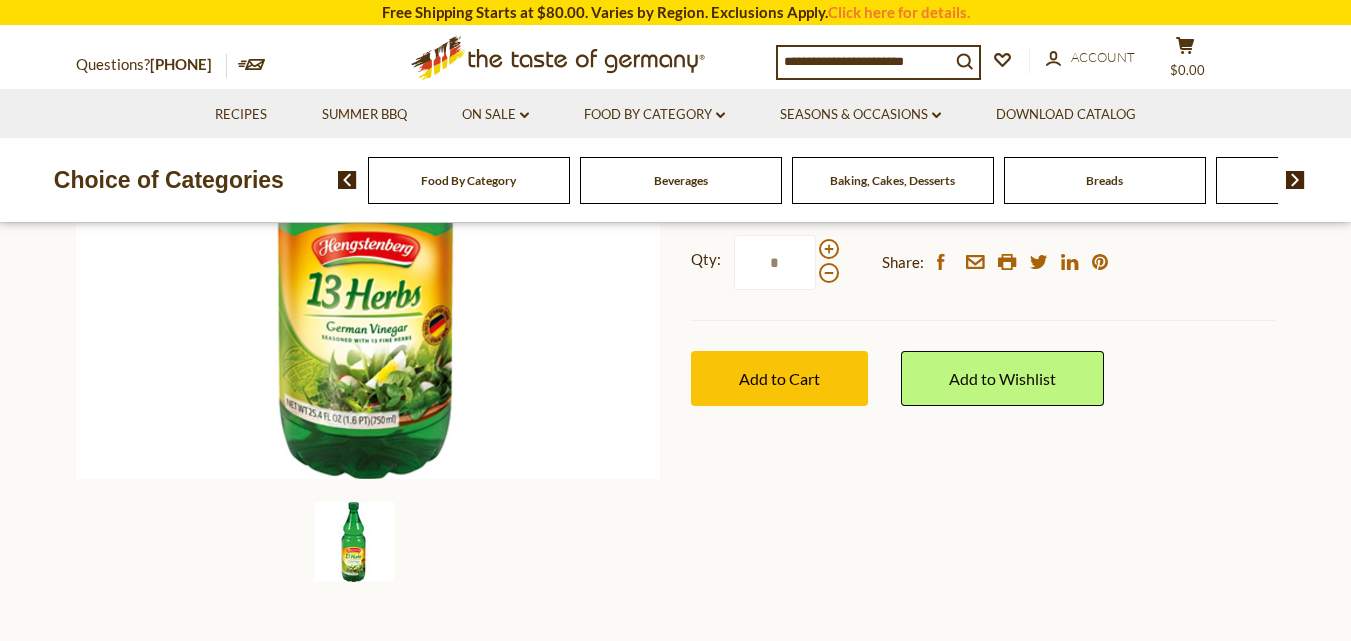 scroll, scrollTop: 430, scrollLeft: 0, axis: vertical 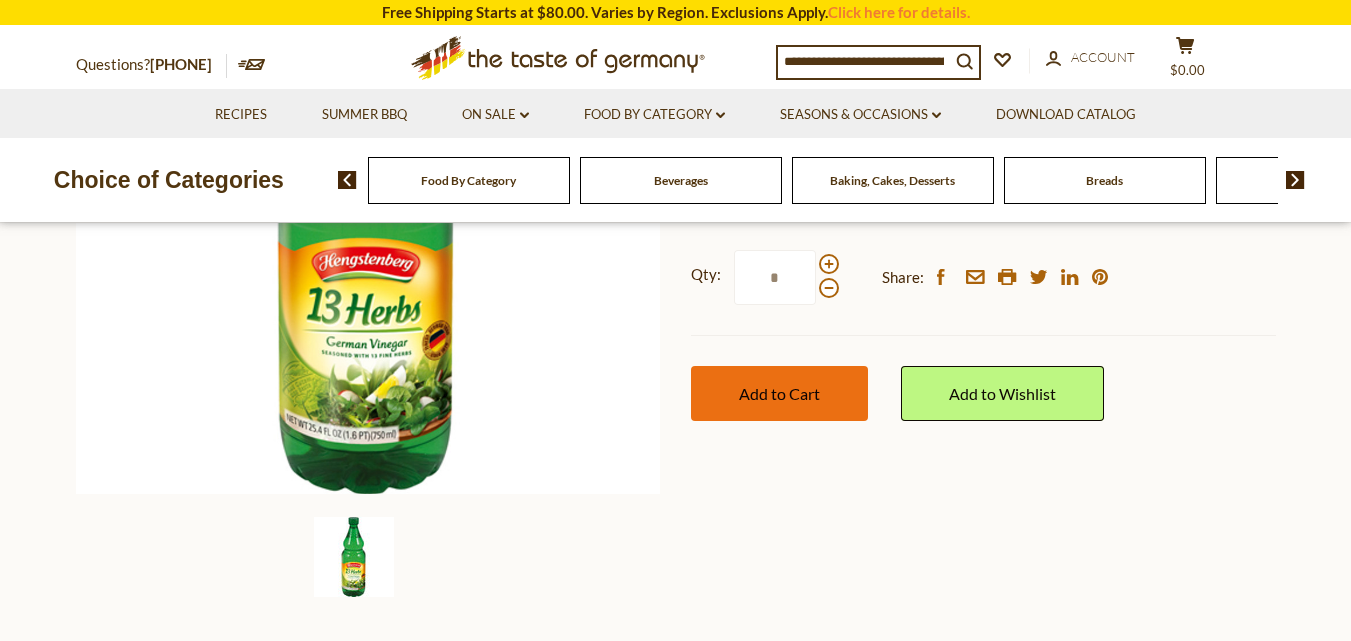 click on "Add to Cart" at bounding box center (779, 393) 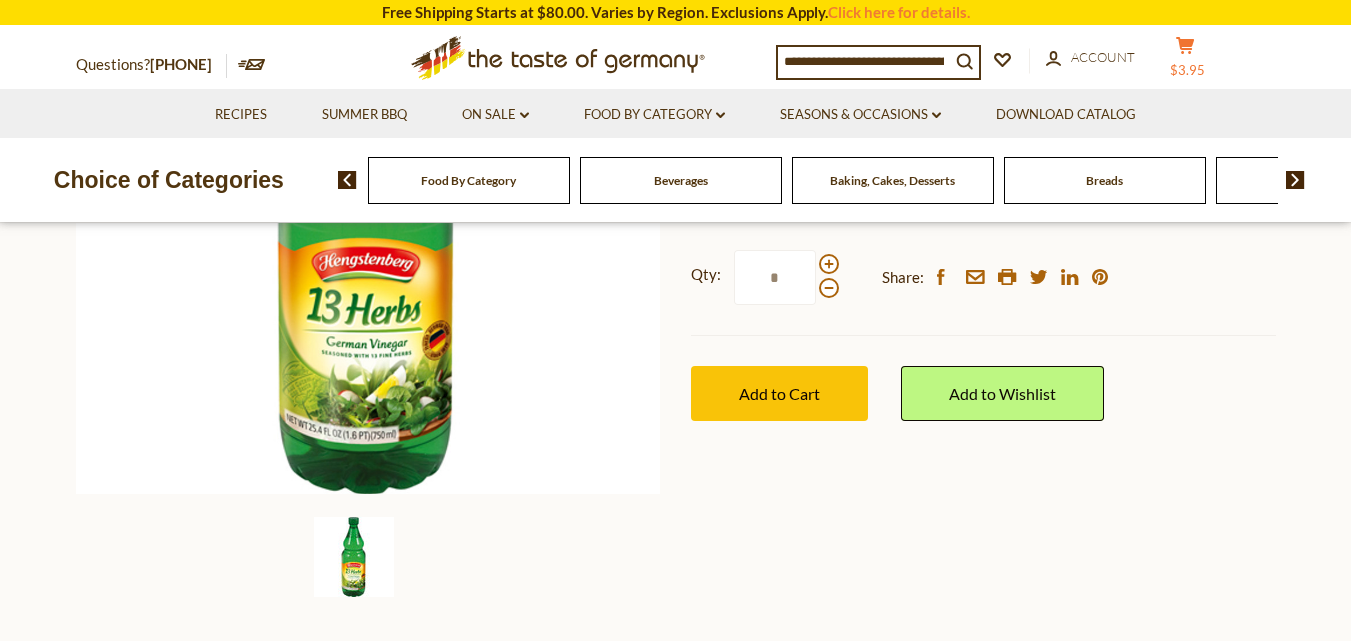 click on "$3.95" at bounding box center [1187, 70] 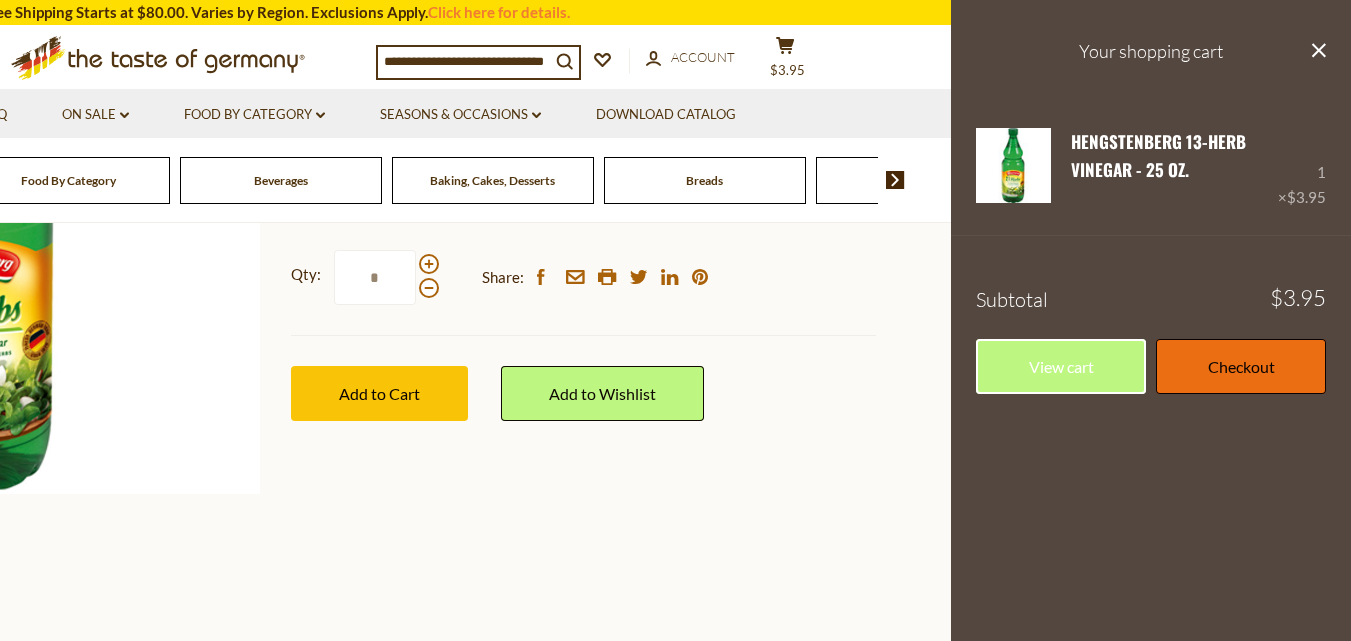 click on "Checkout" at bounding box center (1241, 366) 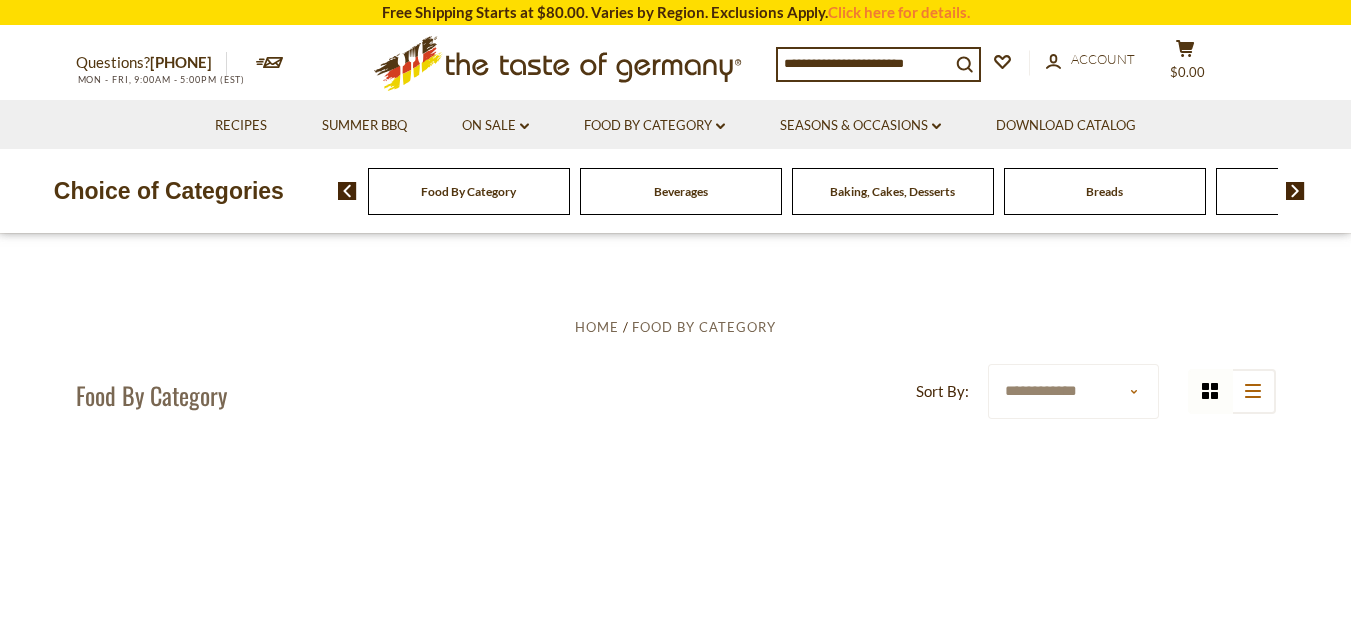 scroll, scrollTop: 0, scrollLeft: 0, axis: both 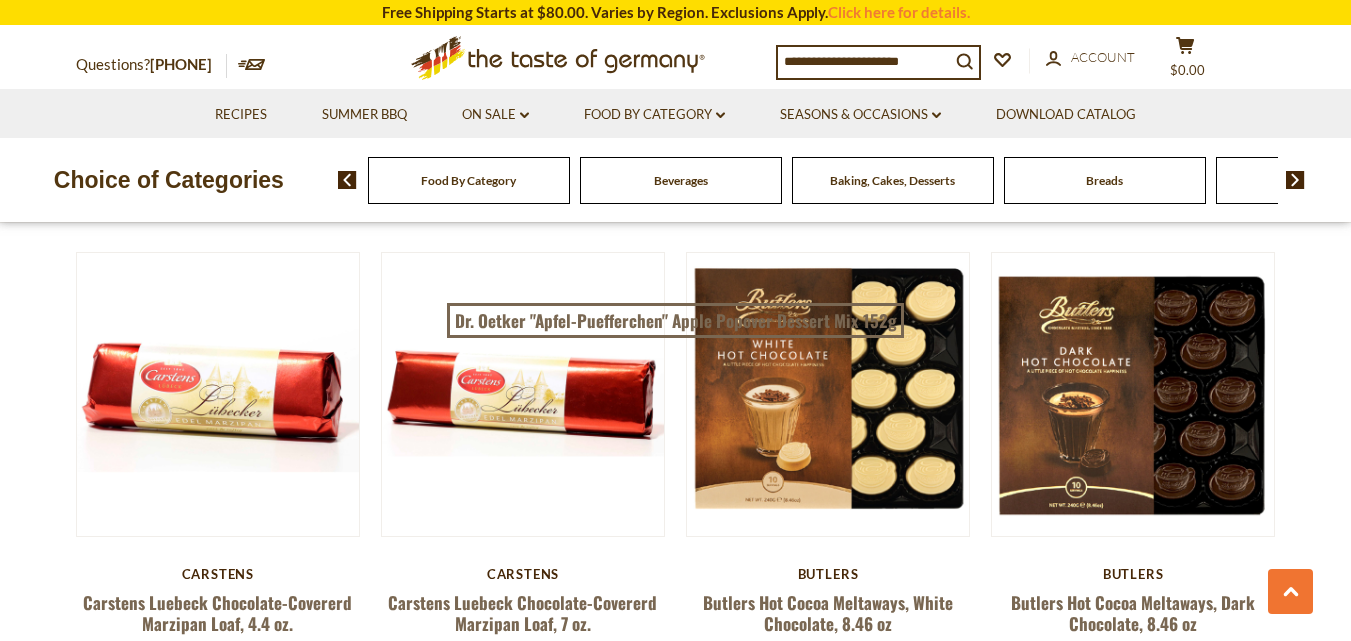 click at bounding box center (864, 61) 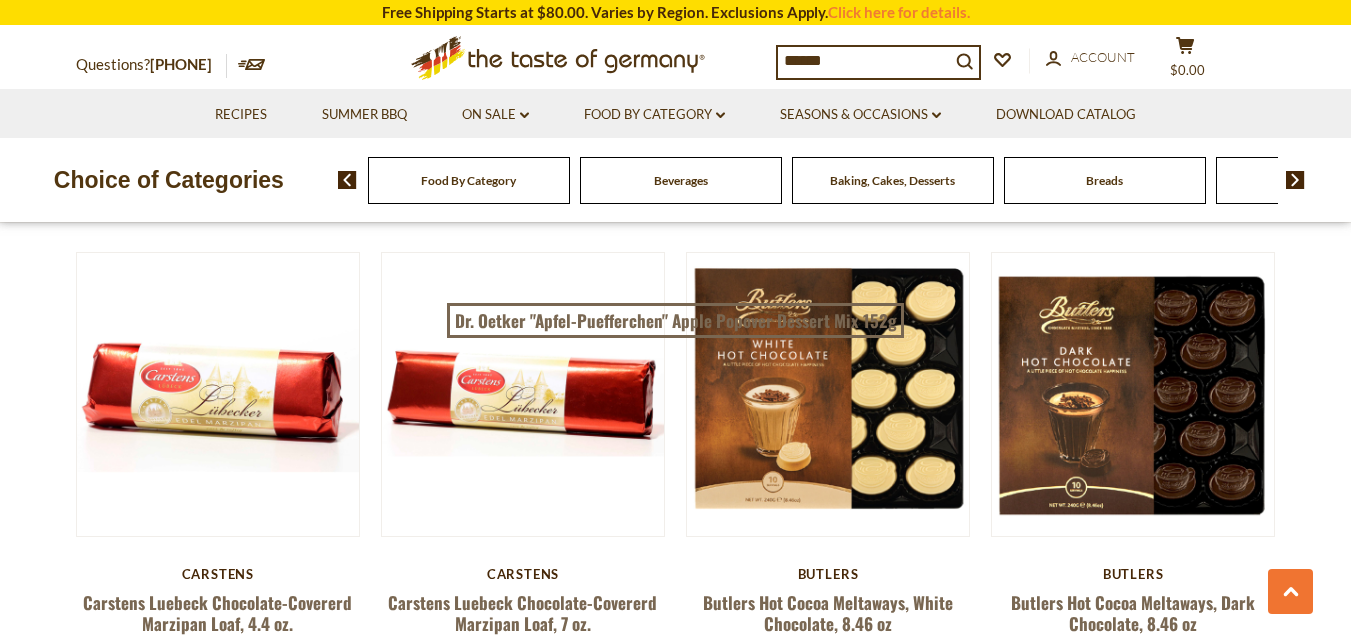type on "*******" 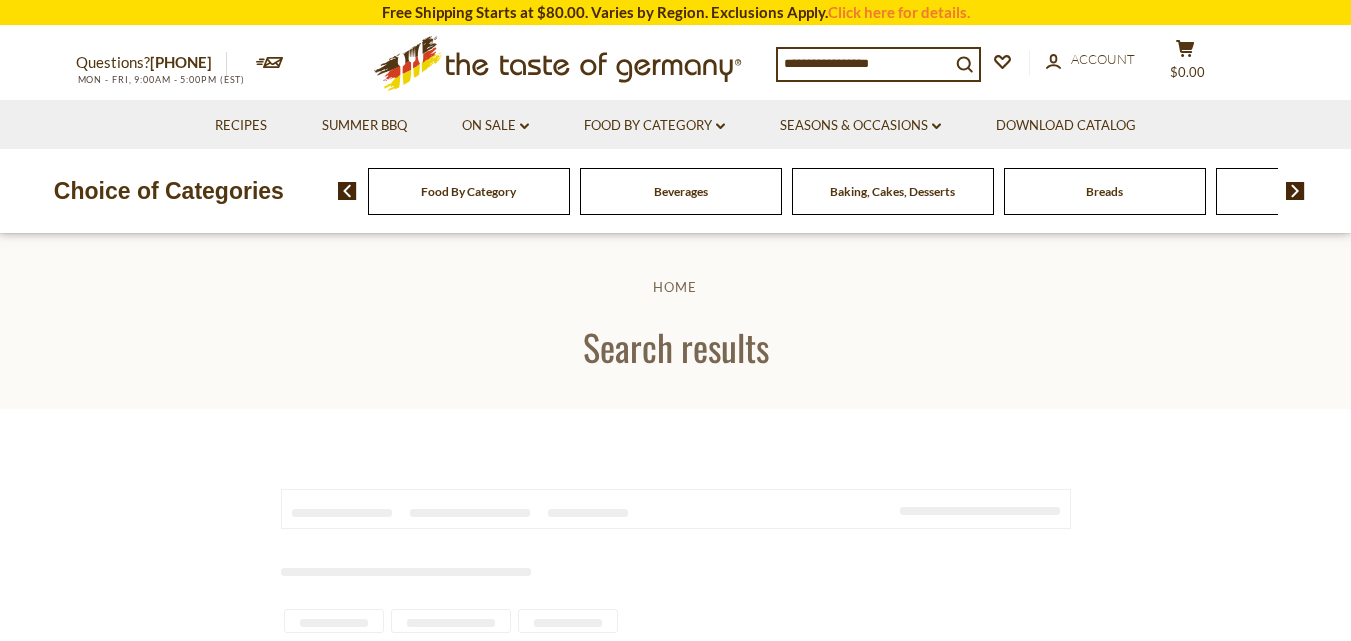 scroll, scrollTop: 0, scrollLeft: 0, axis: both 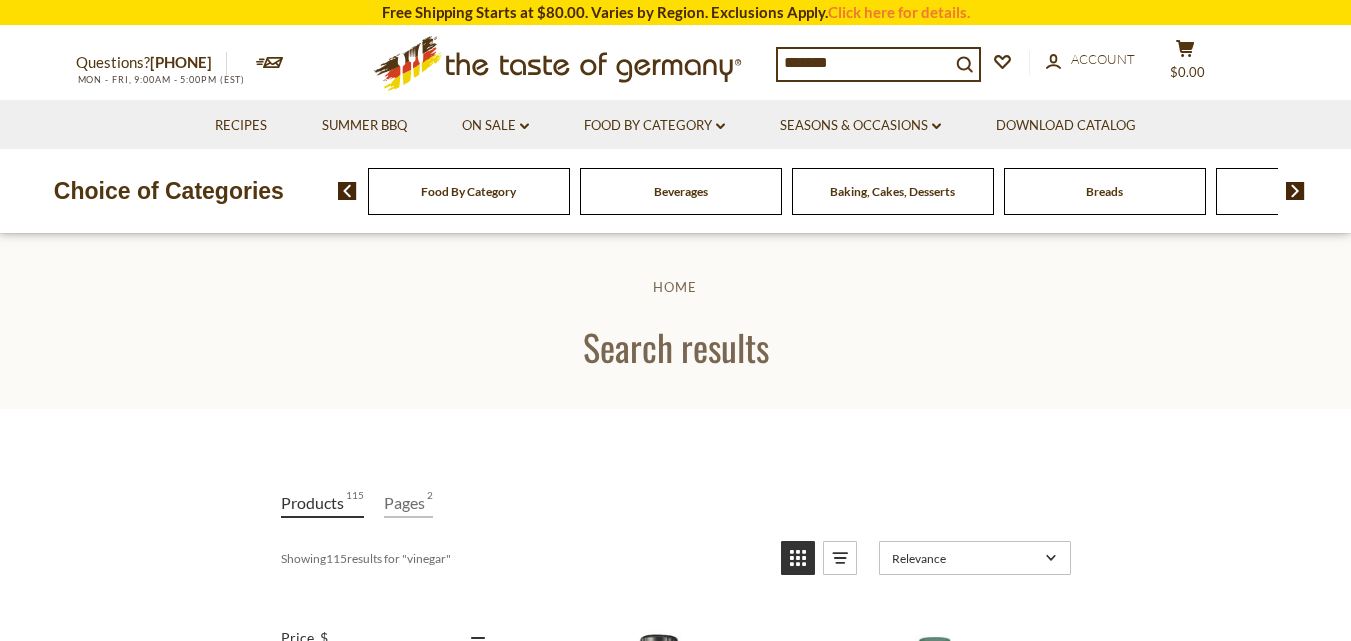 click on "*******" at bounding box center (864, 63) 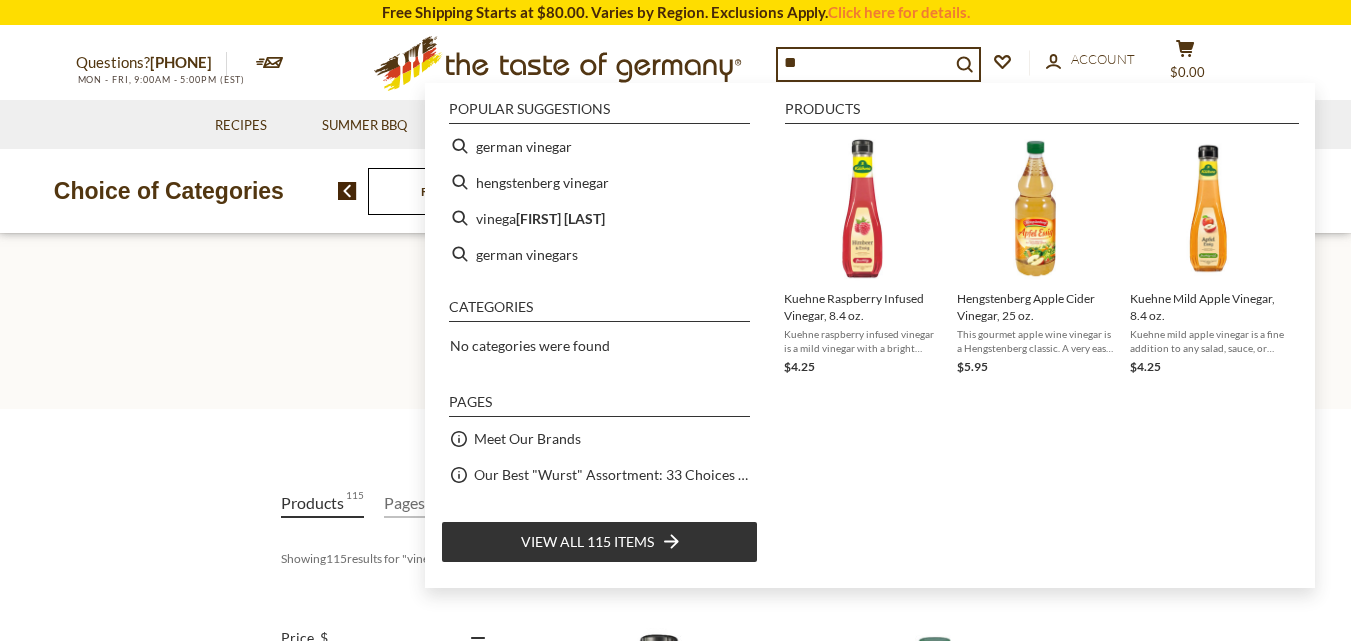 type on "*" 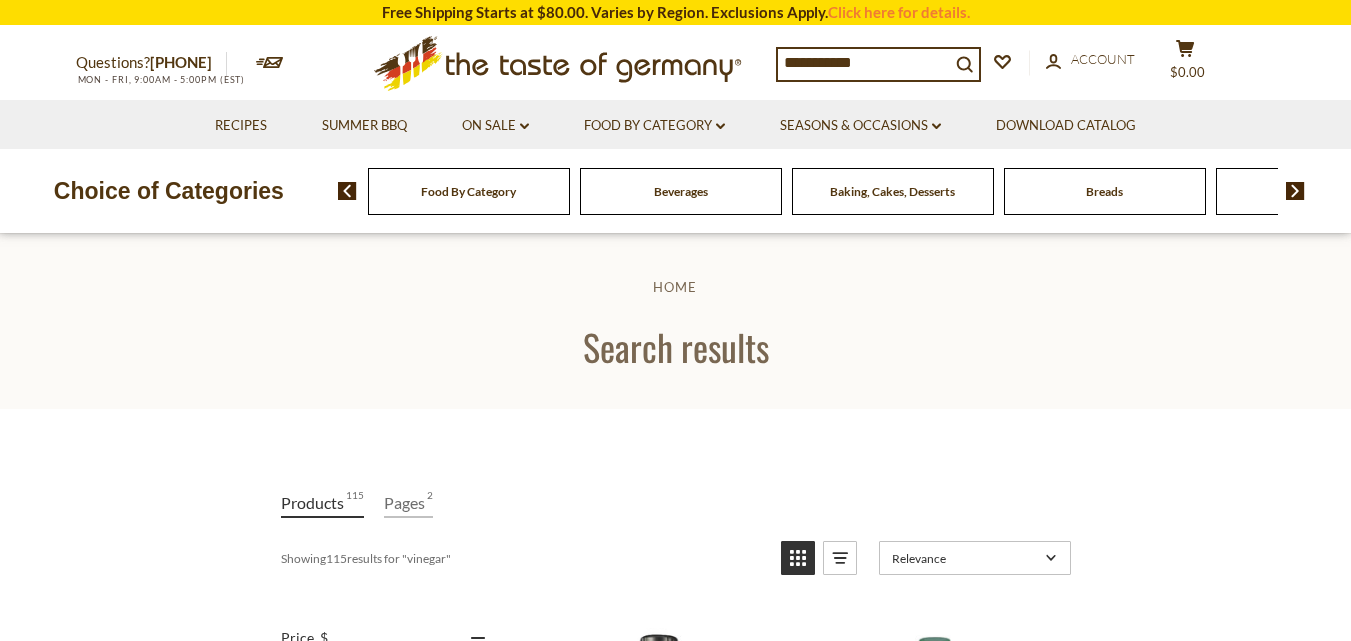 type on "**********" 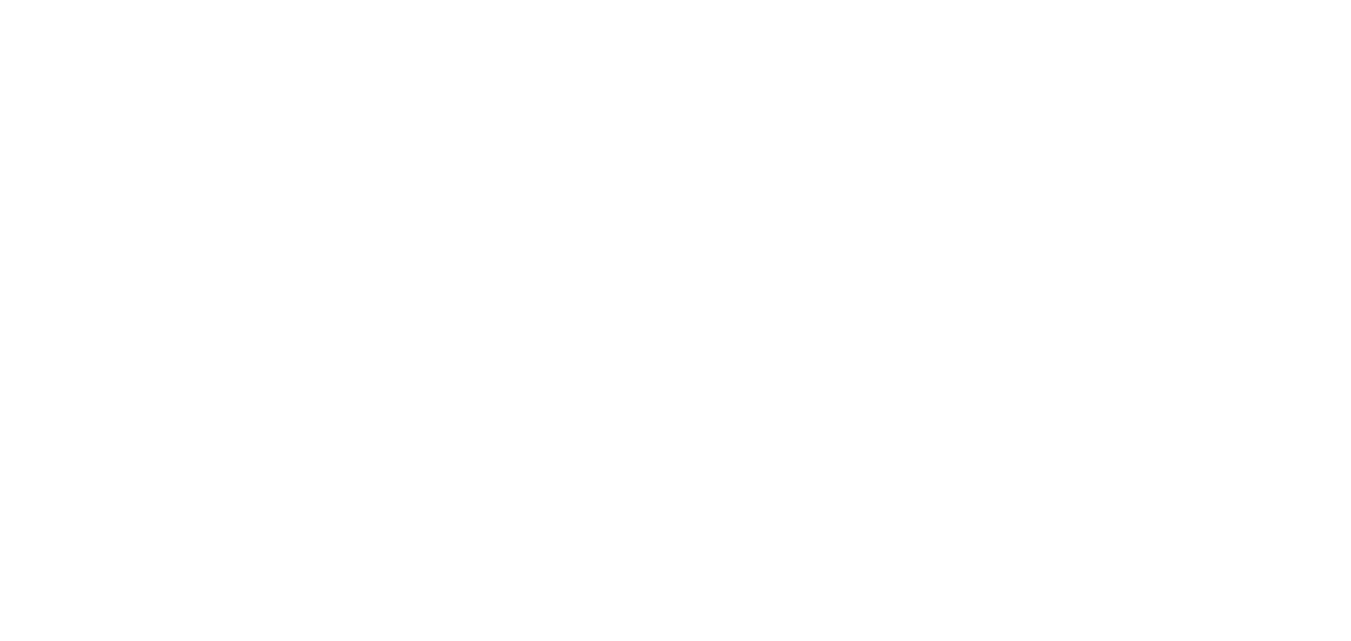 scroll, scrollTop: 0, scrollLeft: 0, axis: both 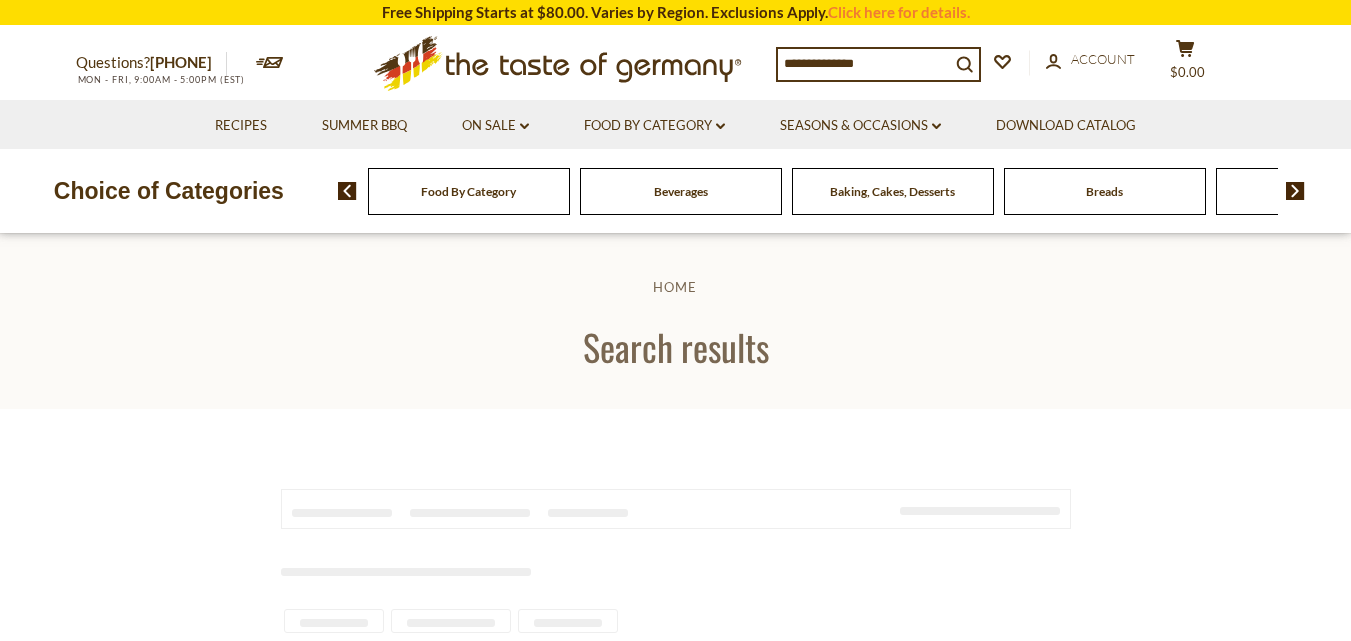 type on "**********" 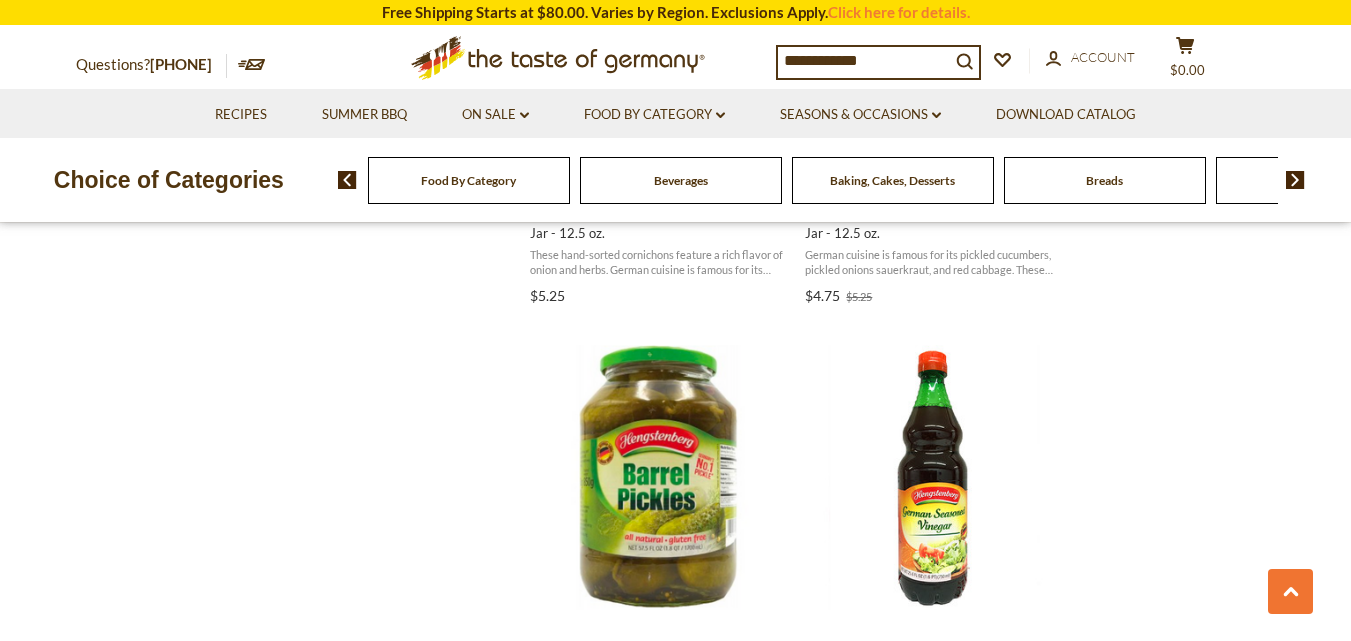 scroll, scrollTop: 1600, scrollLeft: 0, axis: vertical 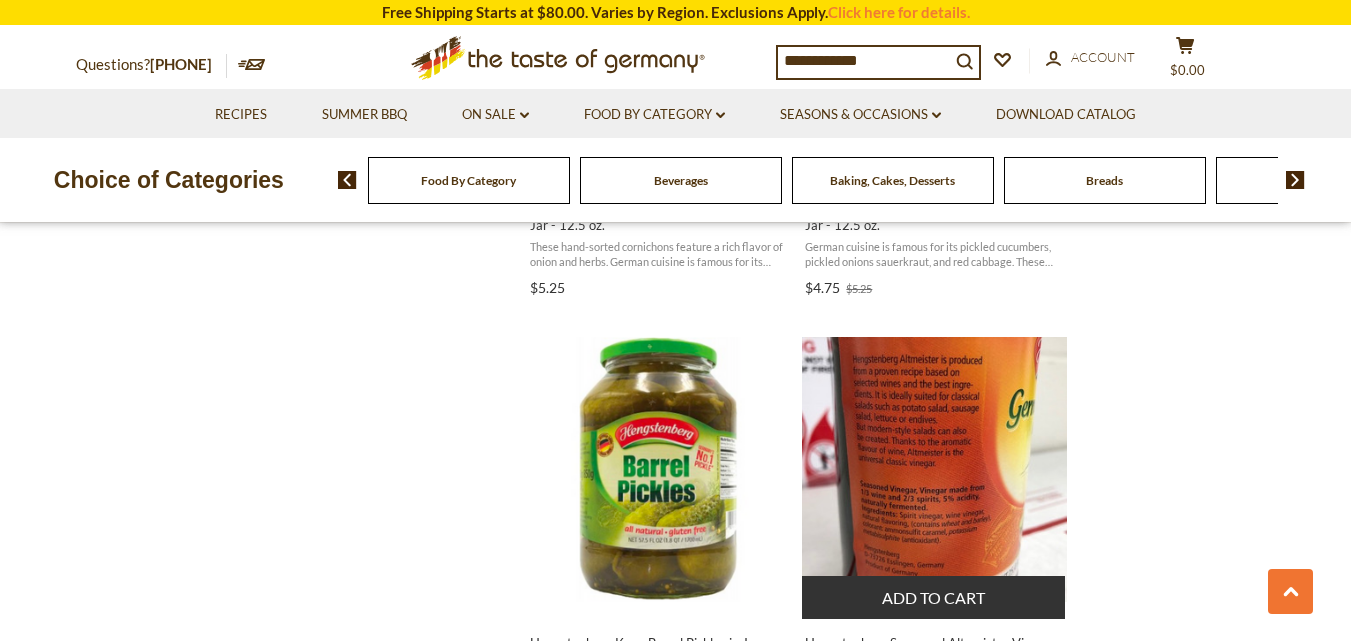 click at bounding box center [934, 469] 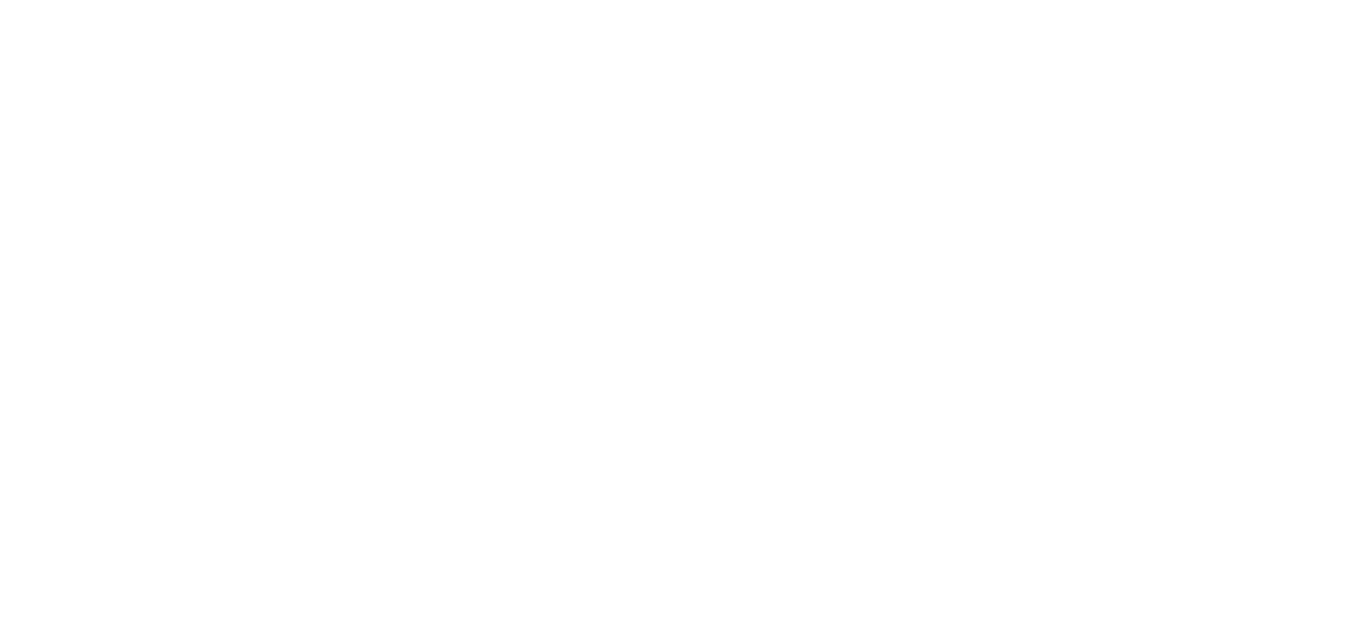 scroll, scrollTop: 0, scrollLeft: 0, axis: both 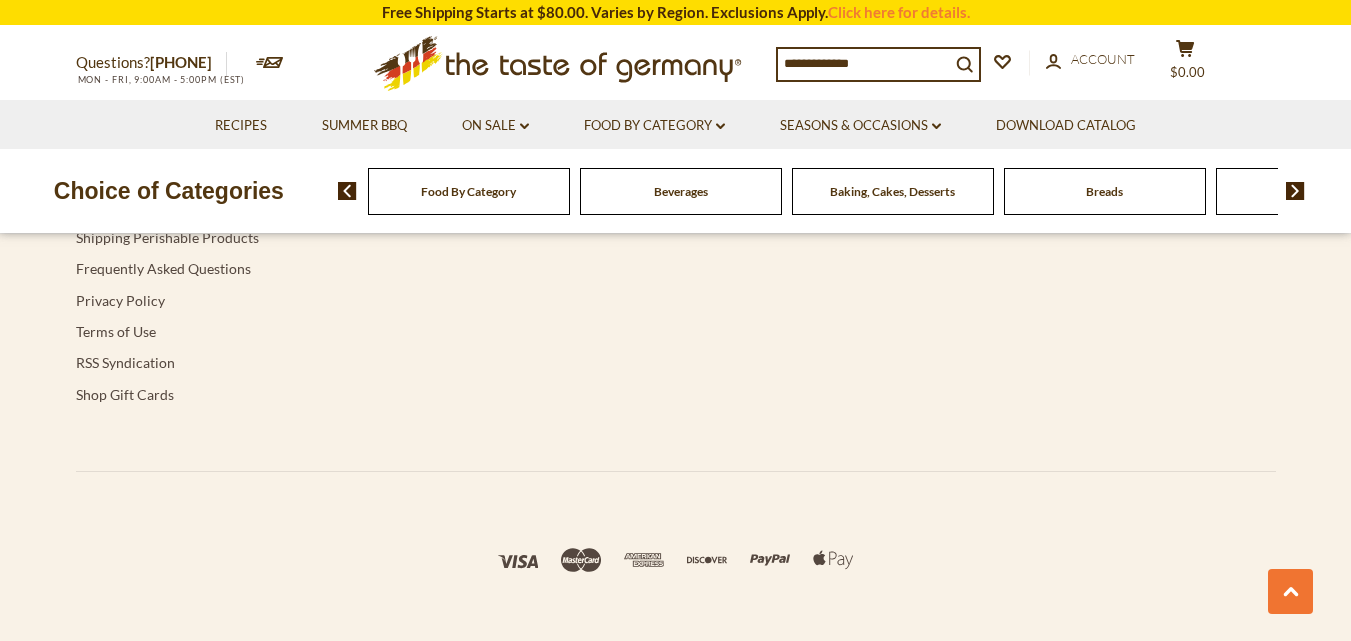 type on "**********" 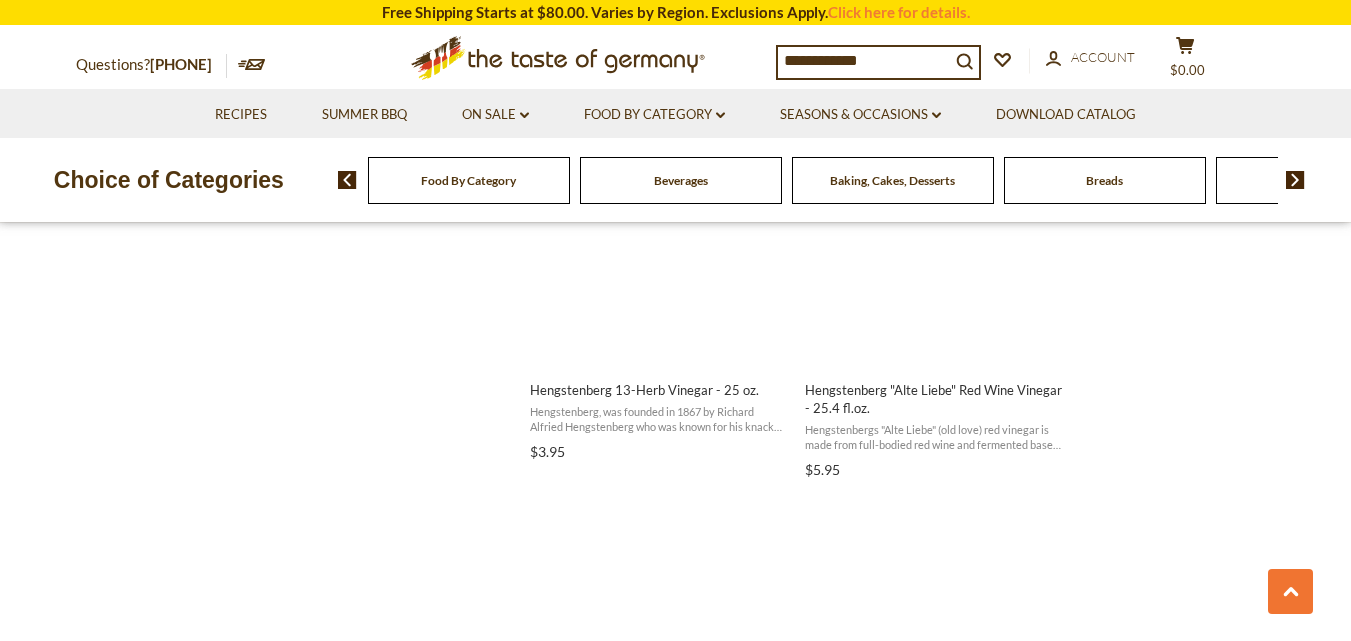 scroll, scrollTop: 2051, scrollLeft: 0, axis: vertical 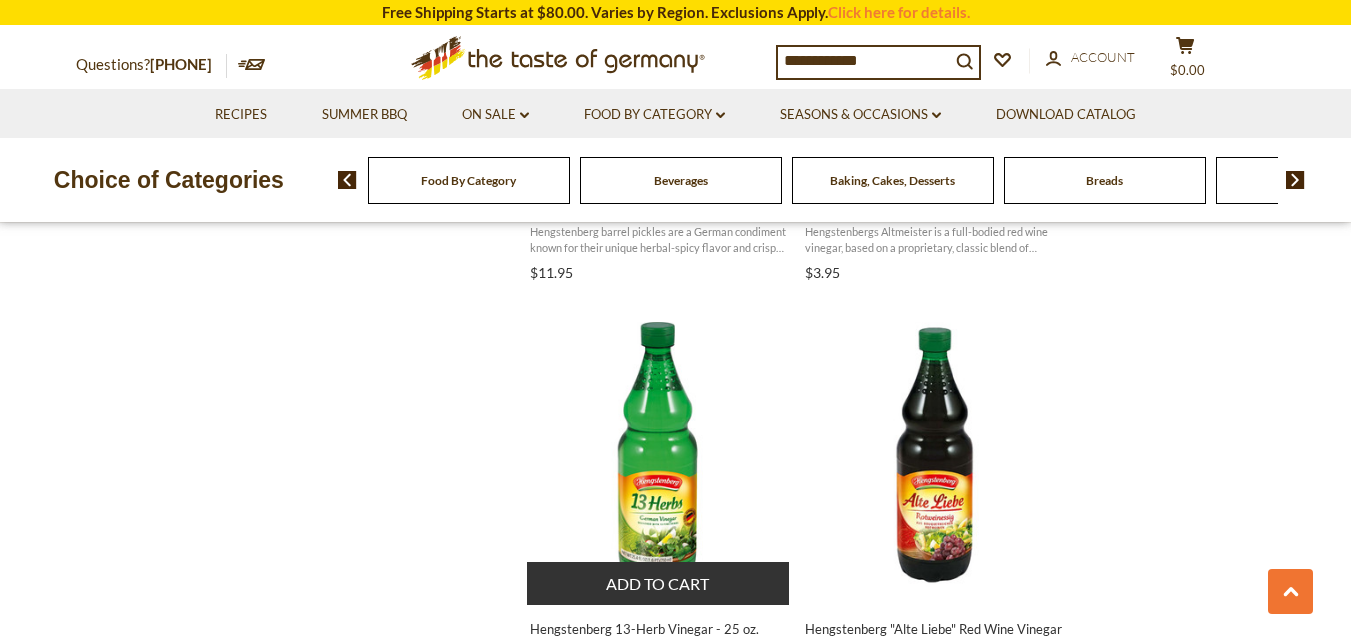 click at bounding box center (659, 454) 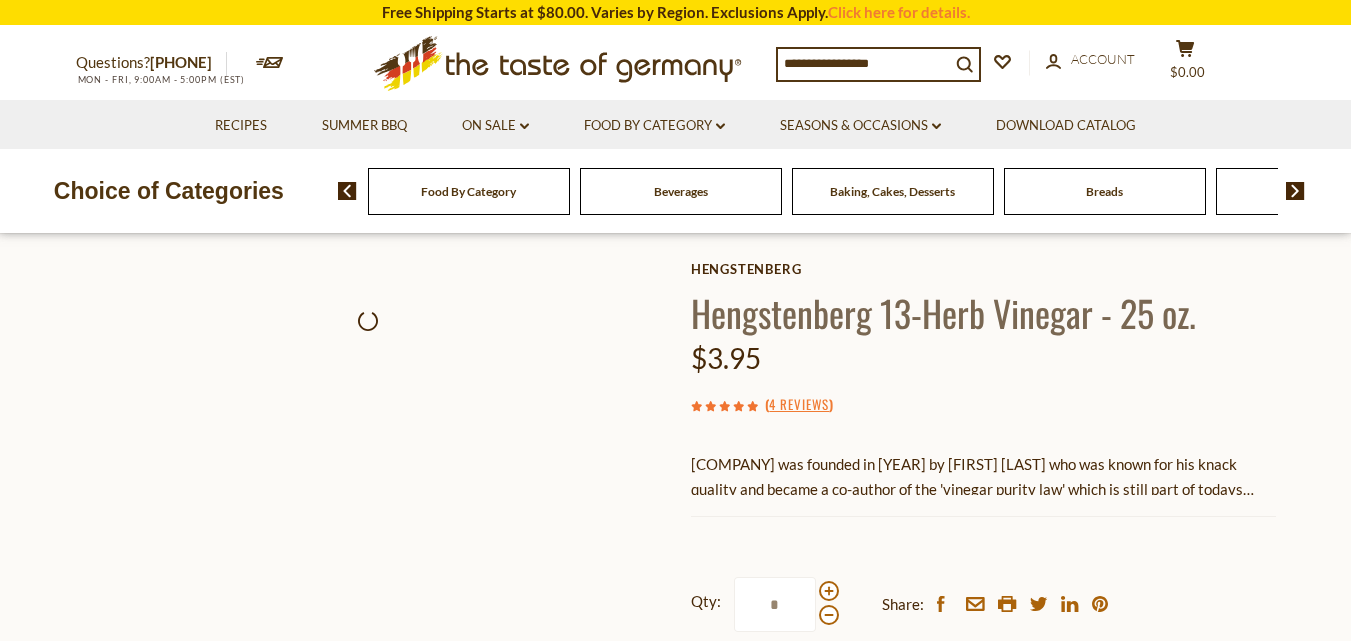 scroll, scrollTop: 0, scrollLeft: 0, axis: both 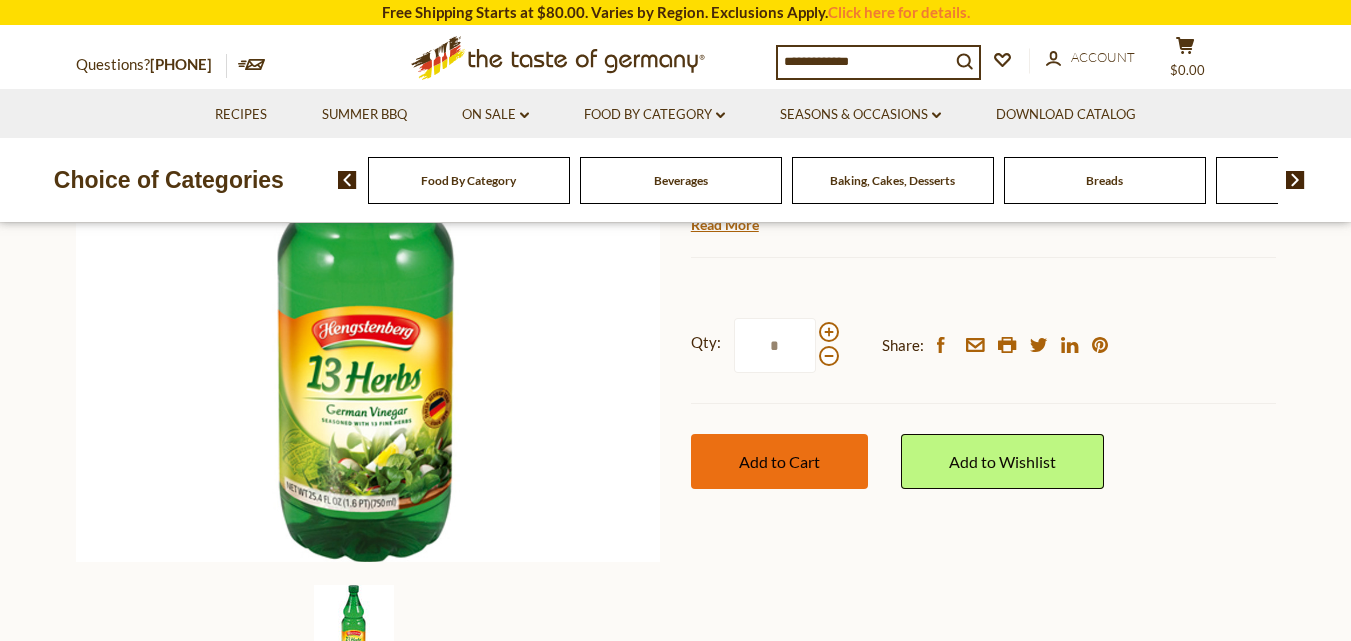click on "Add to Cart" at bounding box center (779, 461) 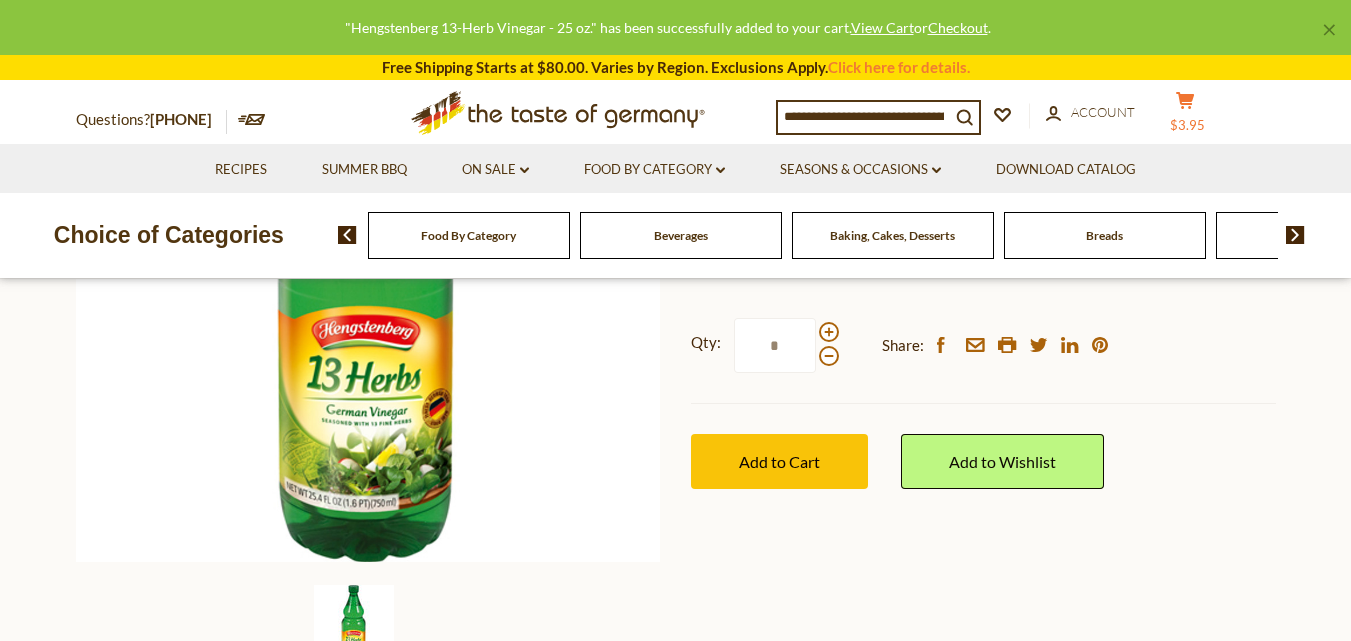 click on "$3.95" at bounding box center [1187, 125] 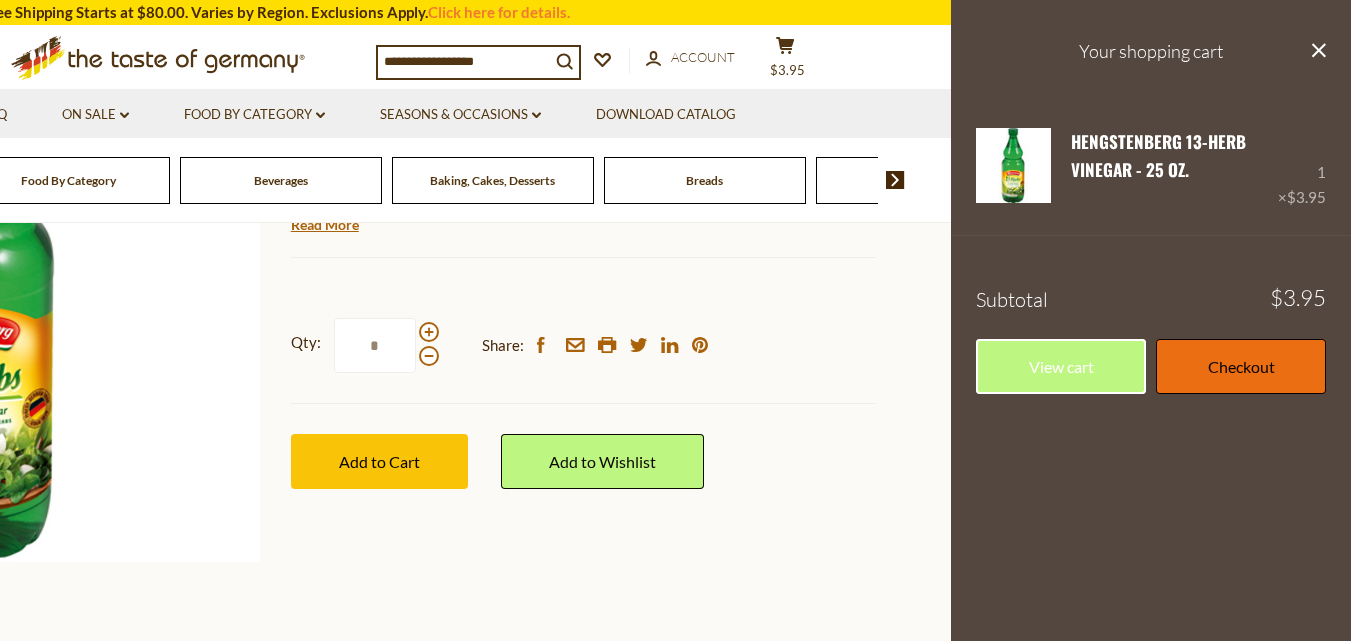 click on "Checkout" at bounding box center [1241, 366] 